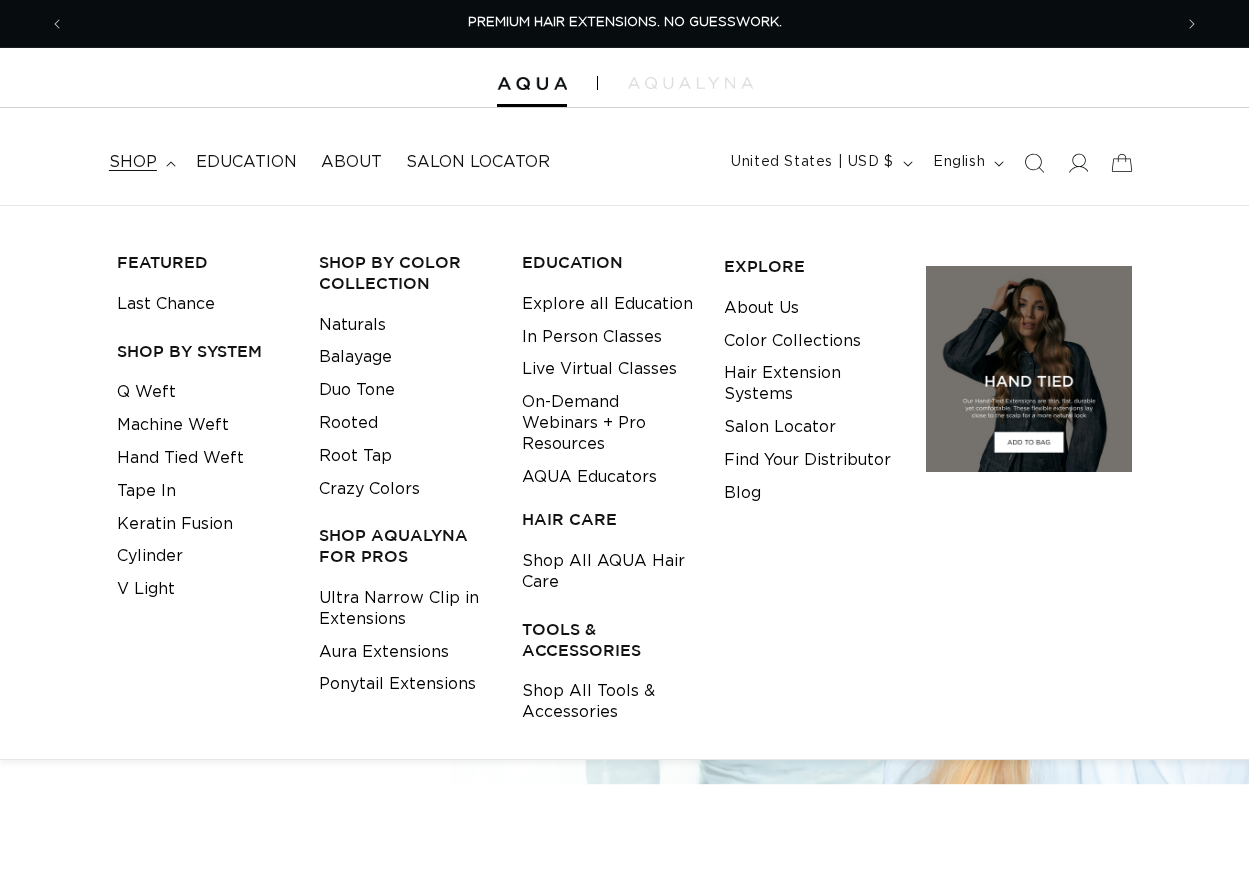 scroll, scrollTop: 0, scrollLeft: 0, axis: both 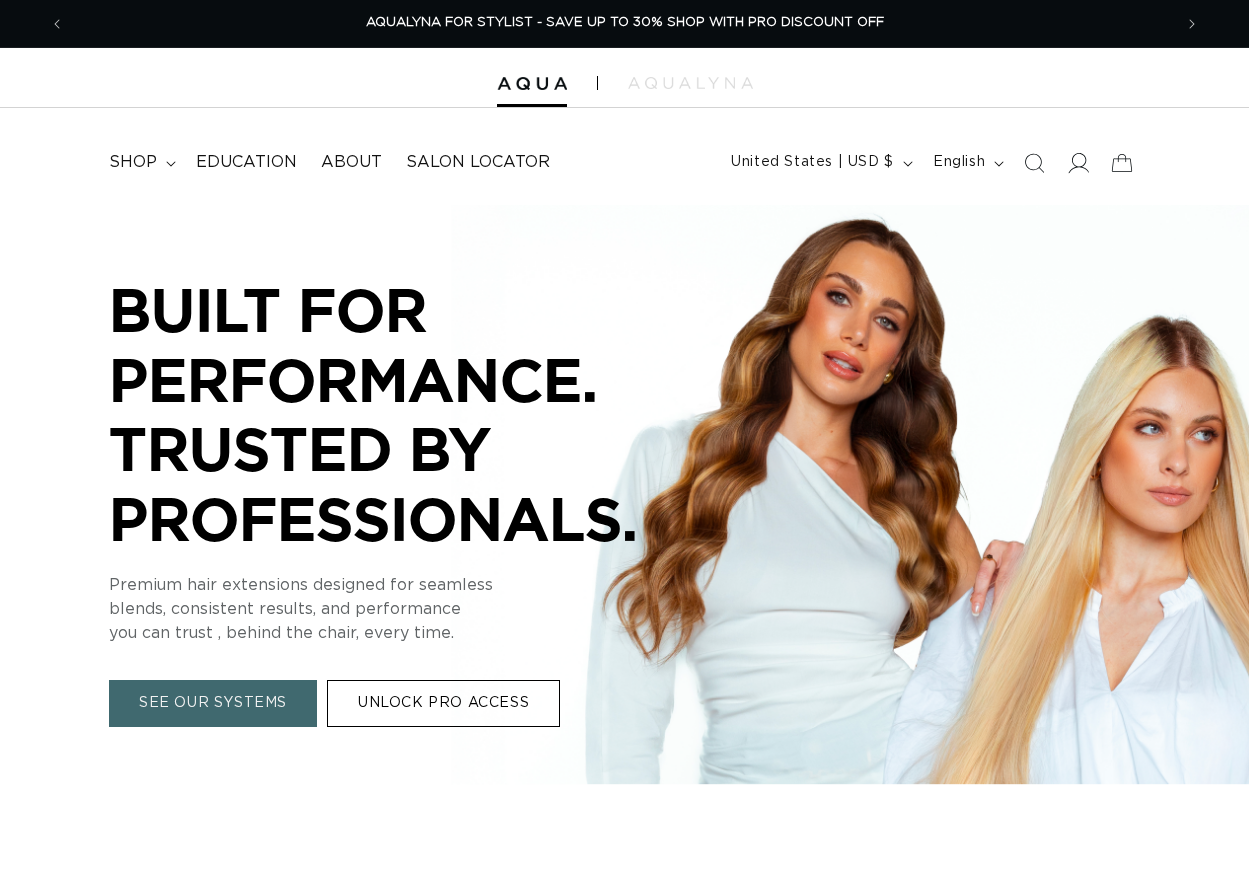 click 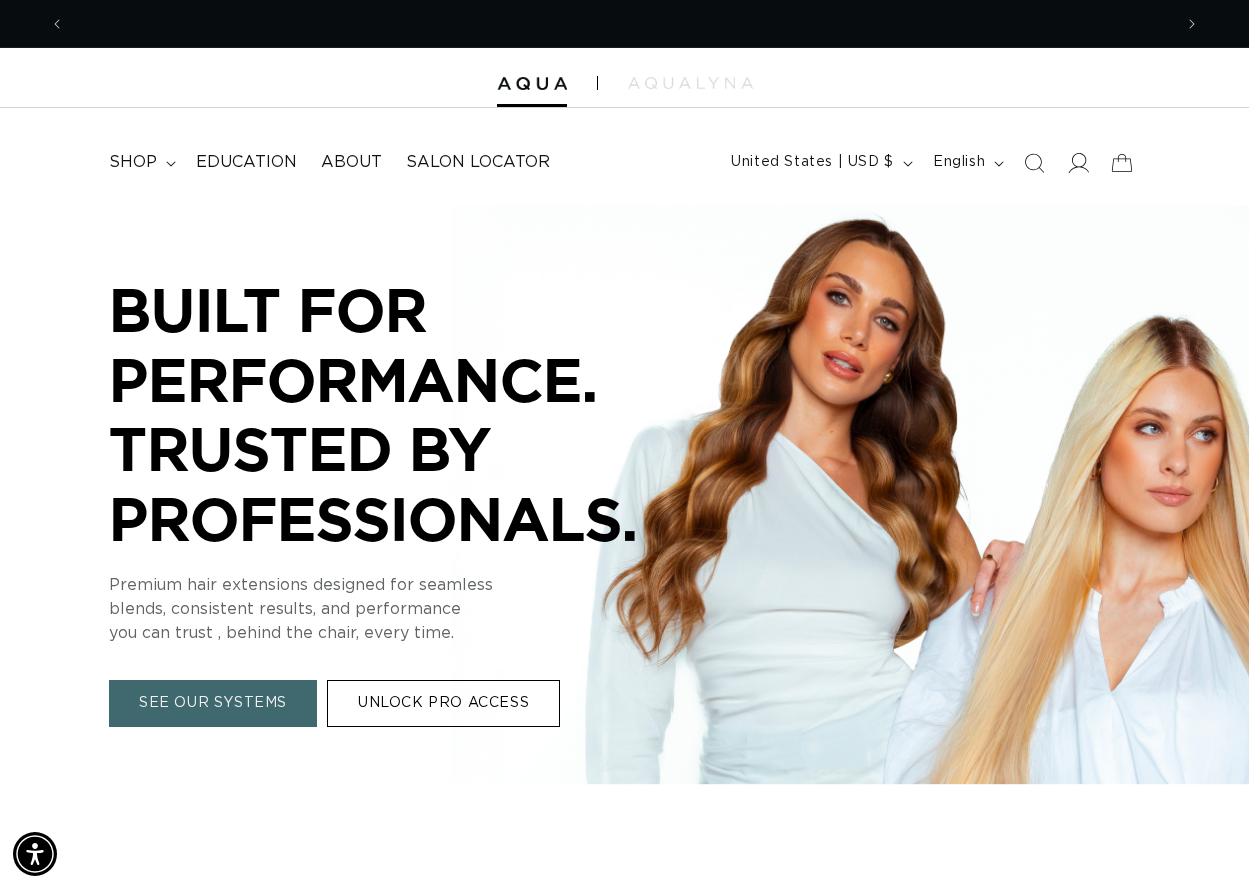 scroll, scrollTop: 0, scrollLeft: 0, axis: both 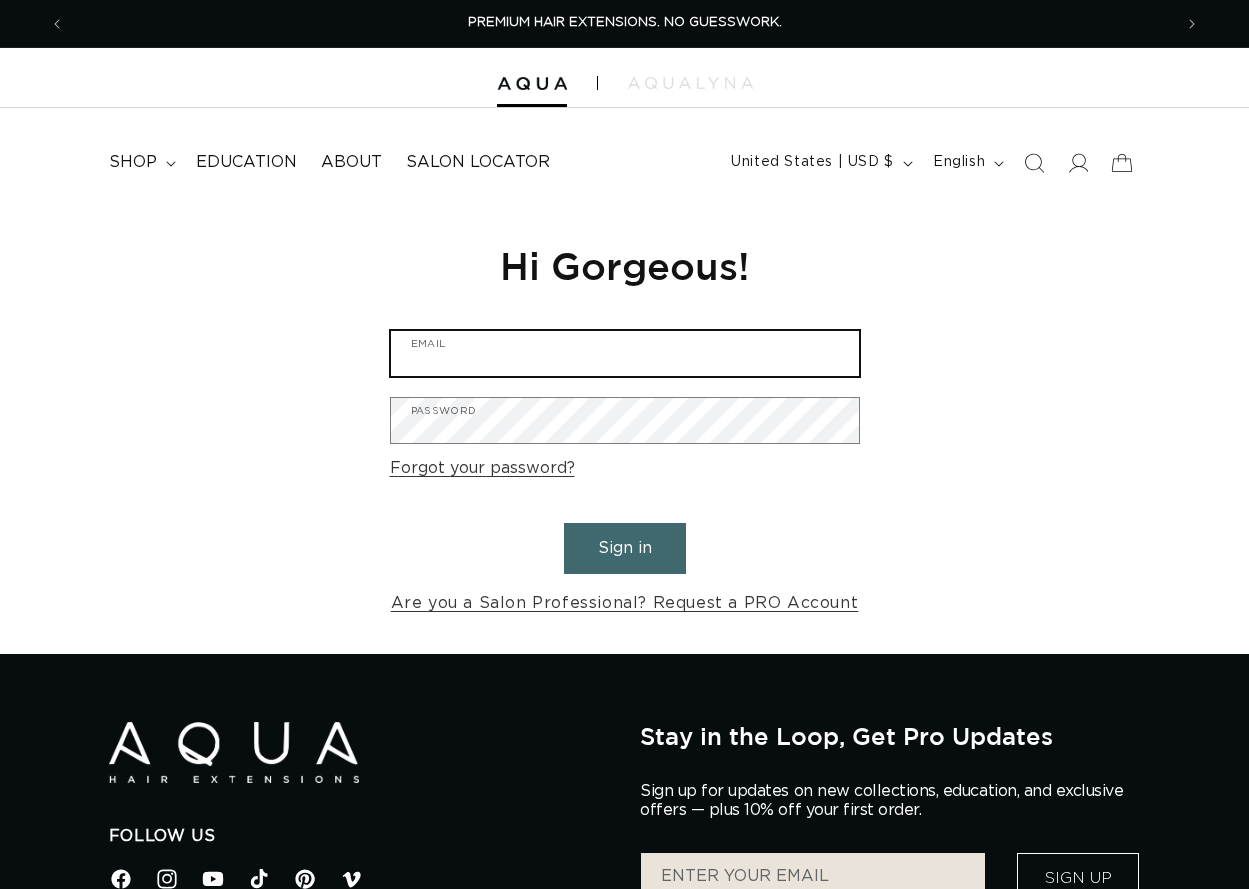 click on "Email" at bounding box center [625, 353] 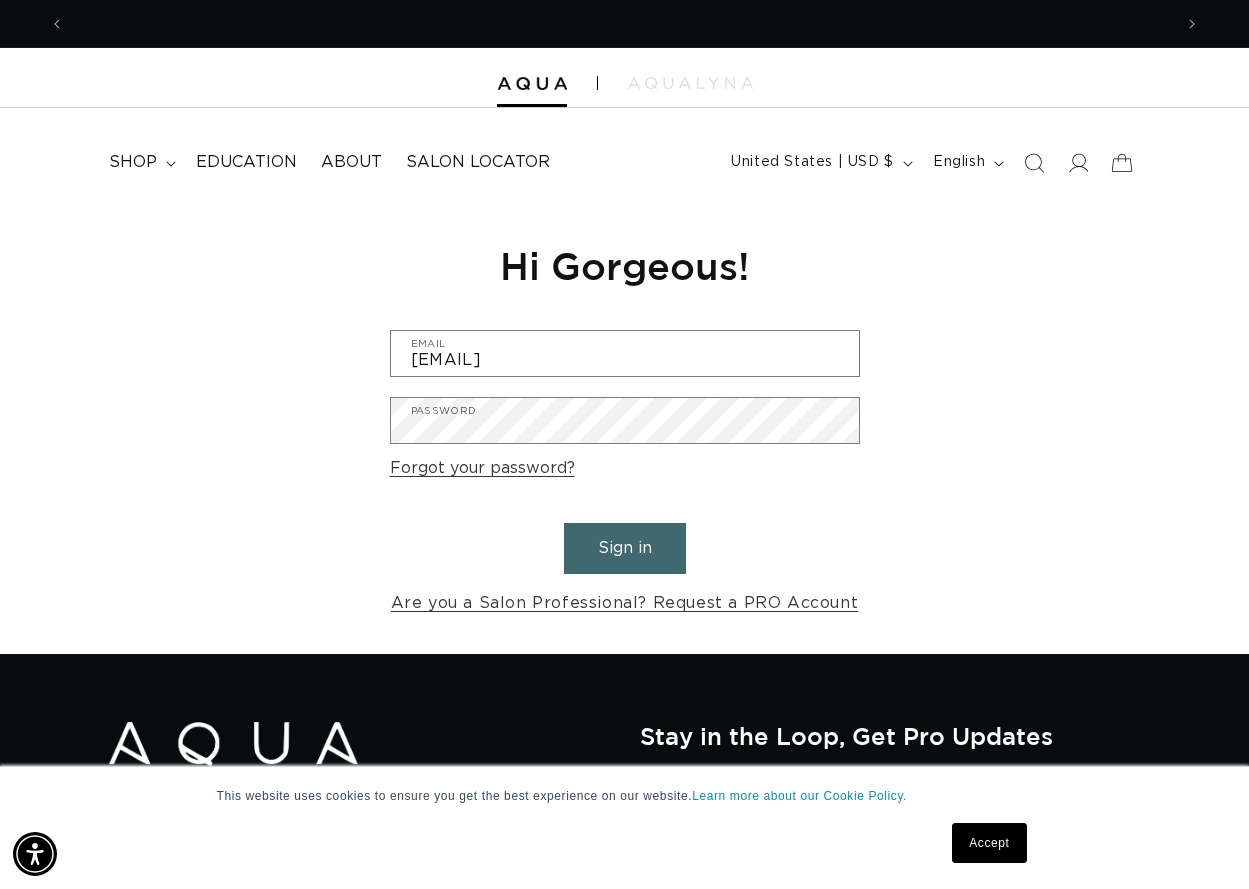 scroll, scrollTop: 0, scrollLeft: 1107, axis: horizontal 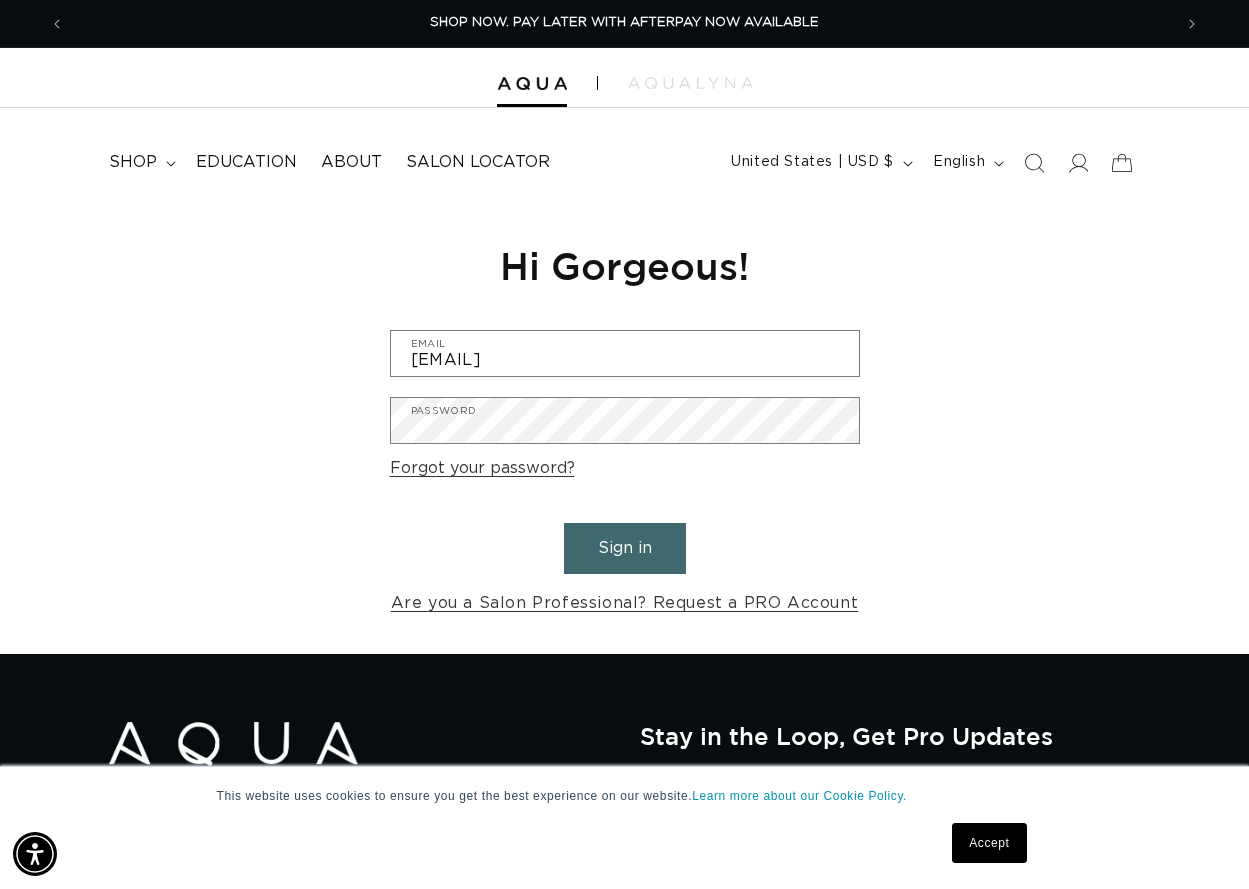 click on "Sign in" at bounding box center (625, 548) 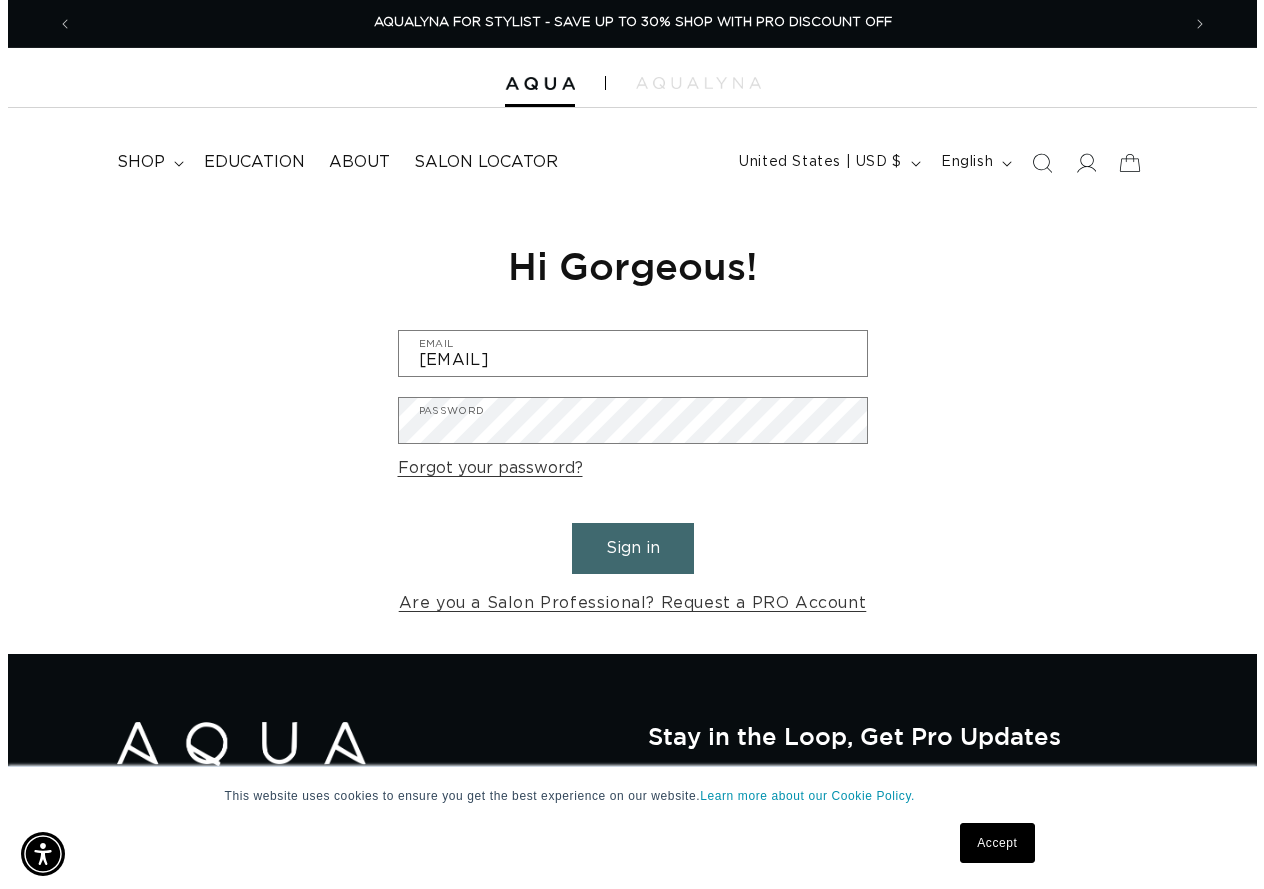scroll, scrollTop: 0, scrollLeft: 2244, axis: horizontal 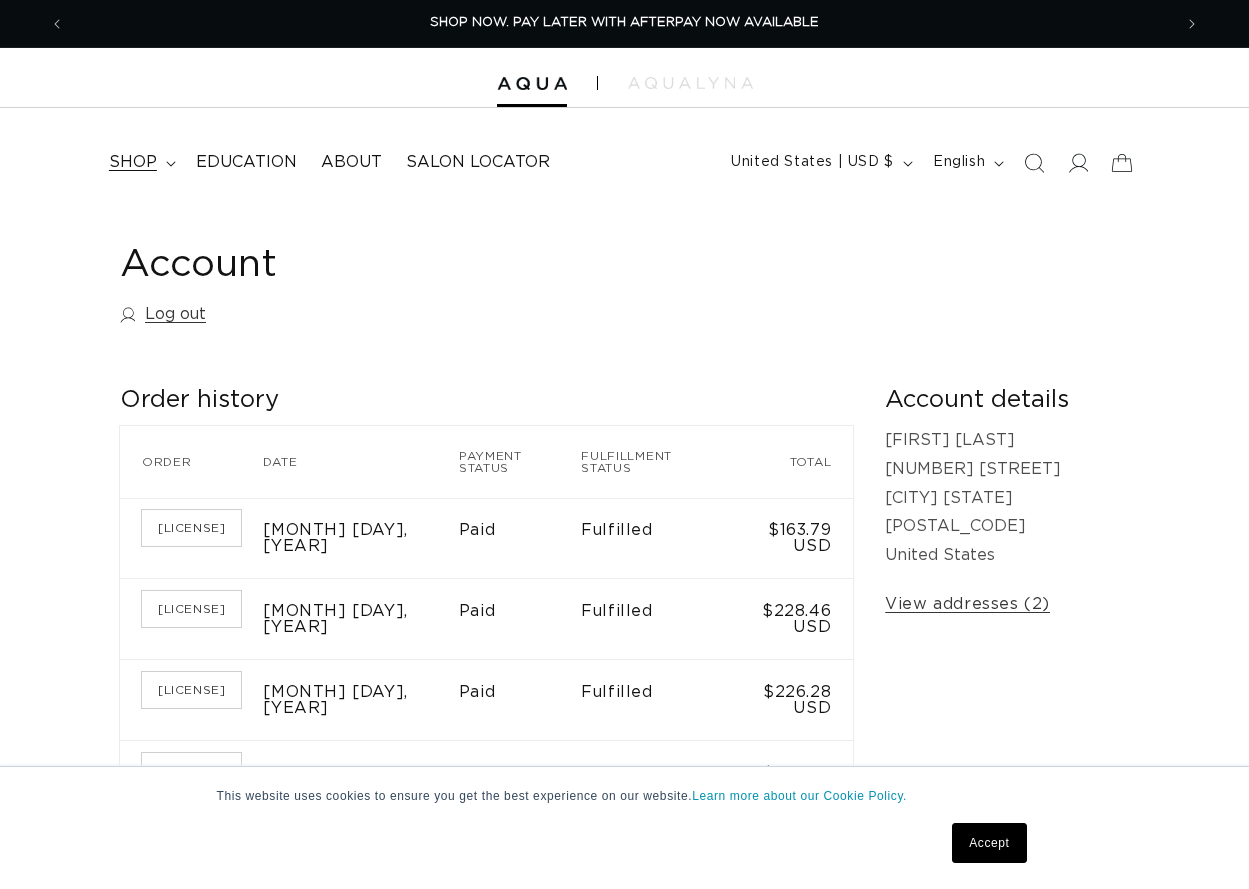 click on "shop" at bounding box center [133, 162] 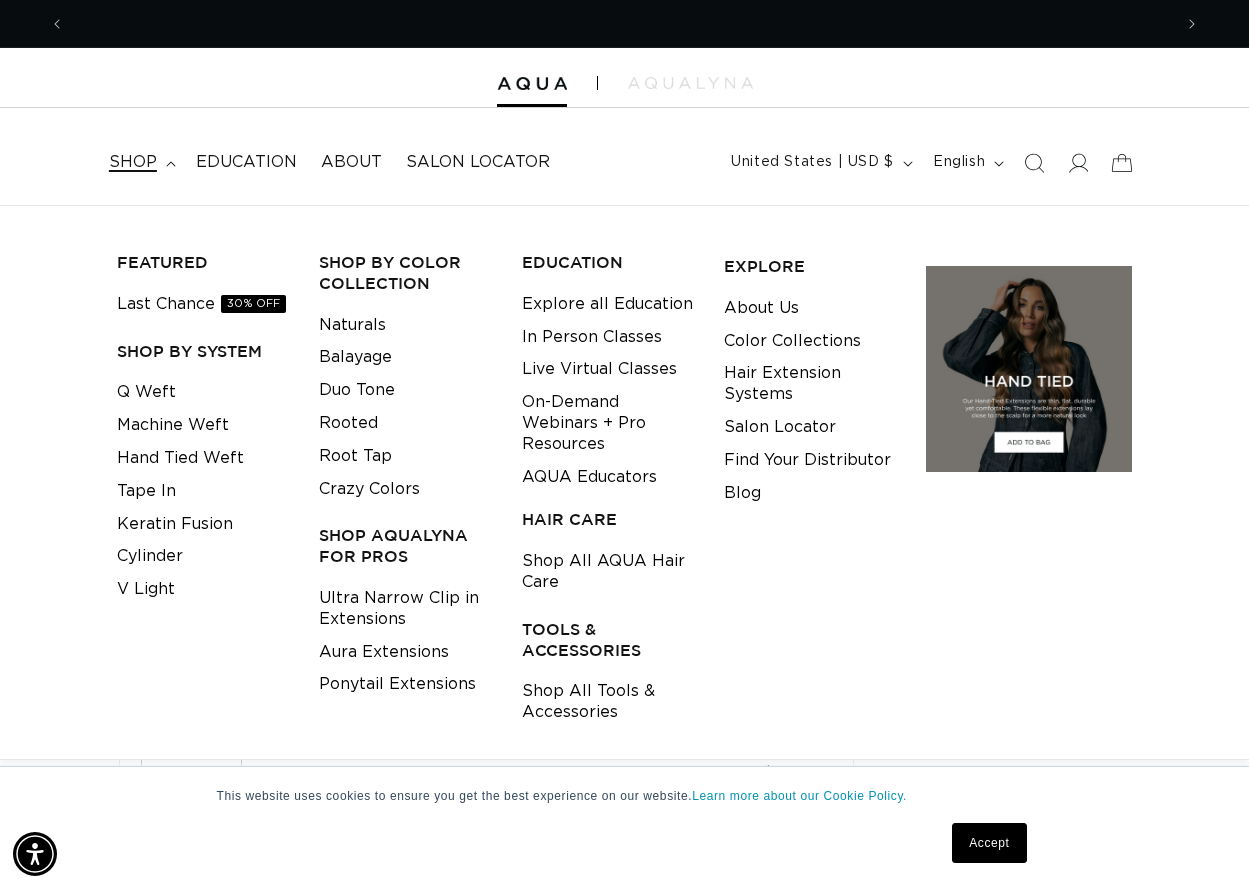 scroll, scrollTop: 0, scrollLeft: 0, axis: both 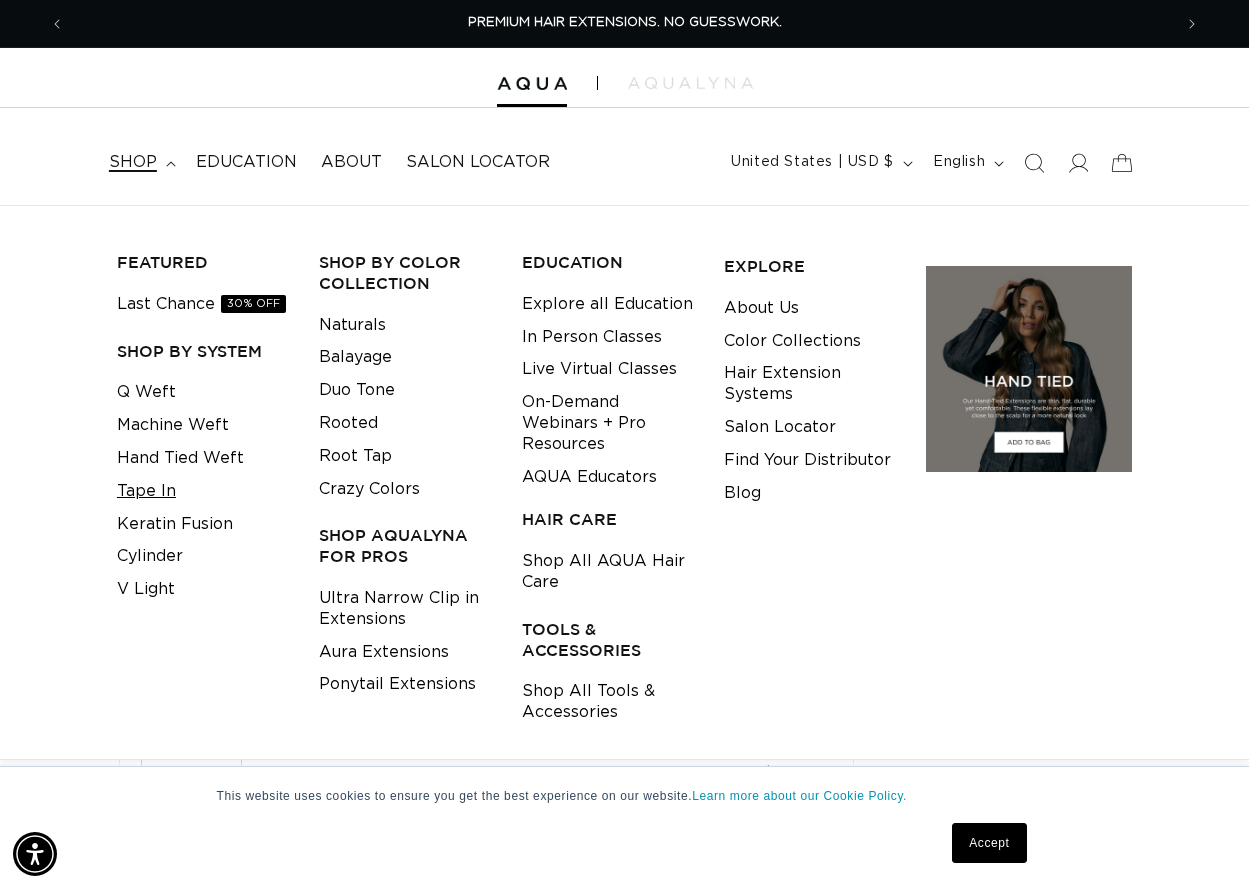 click on "Tape In" at bounding box center (146, 491) 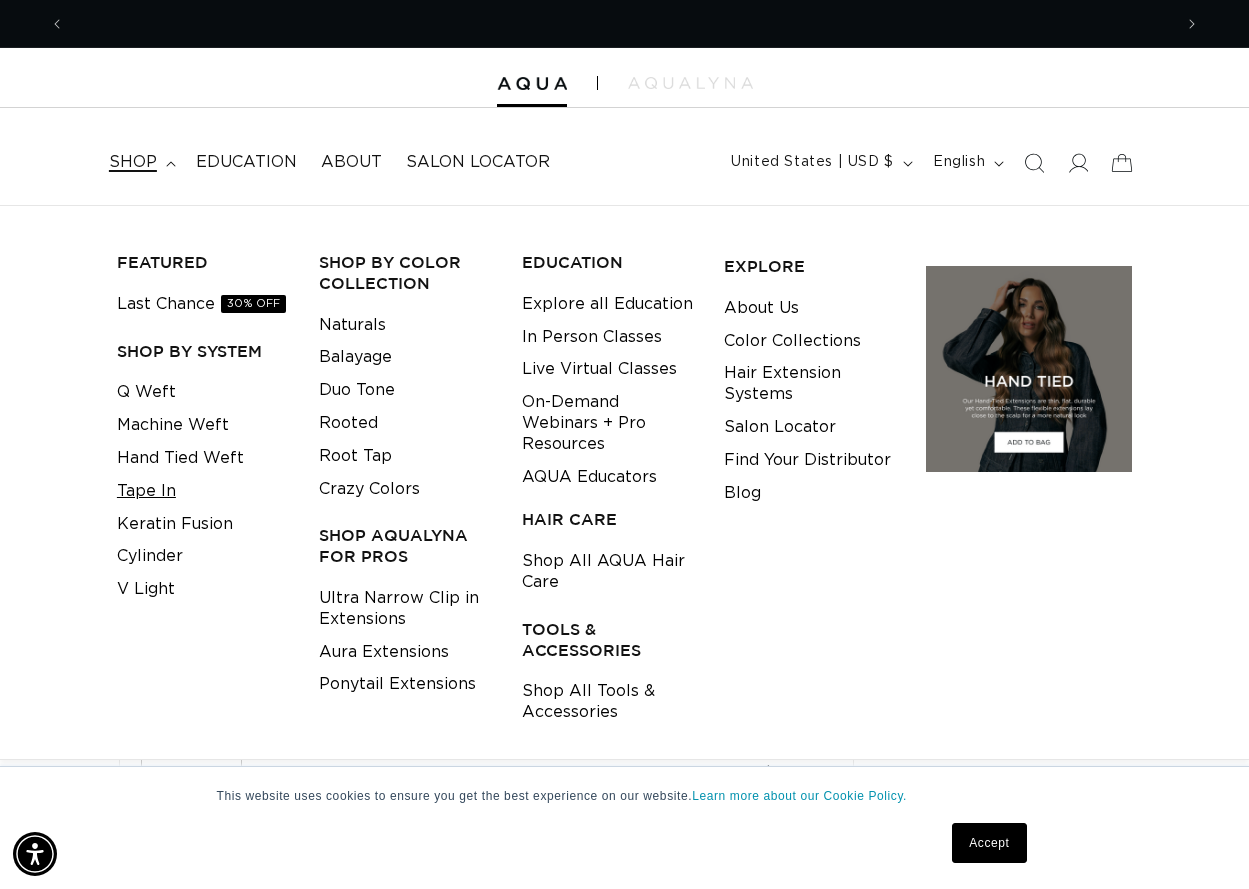 scroll, scrollTop: 0, scrollLeft: 1107, axis: horizontal 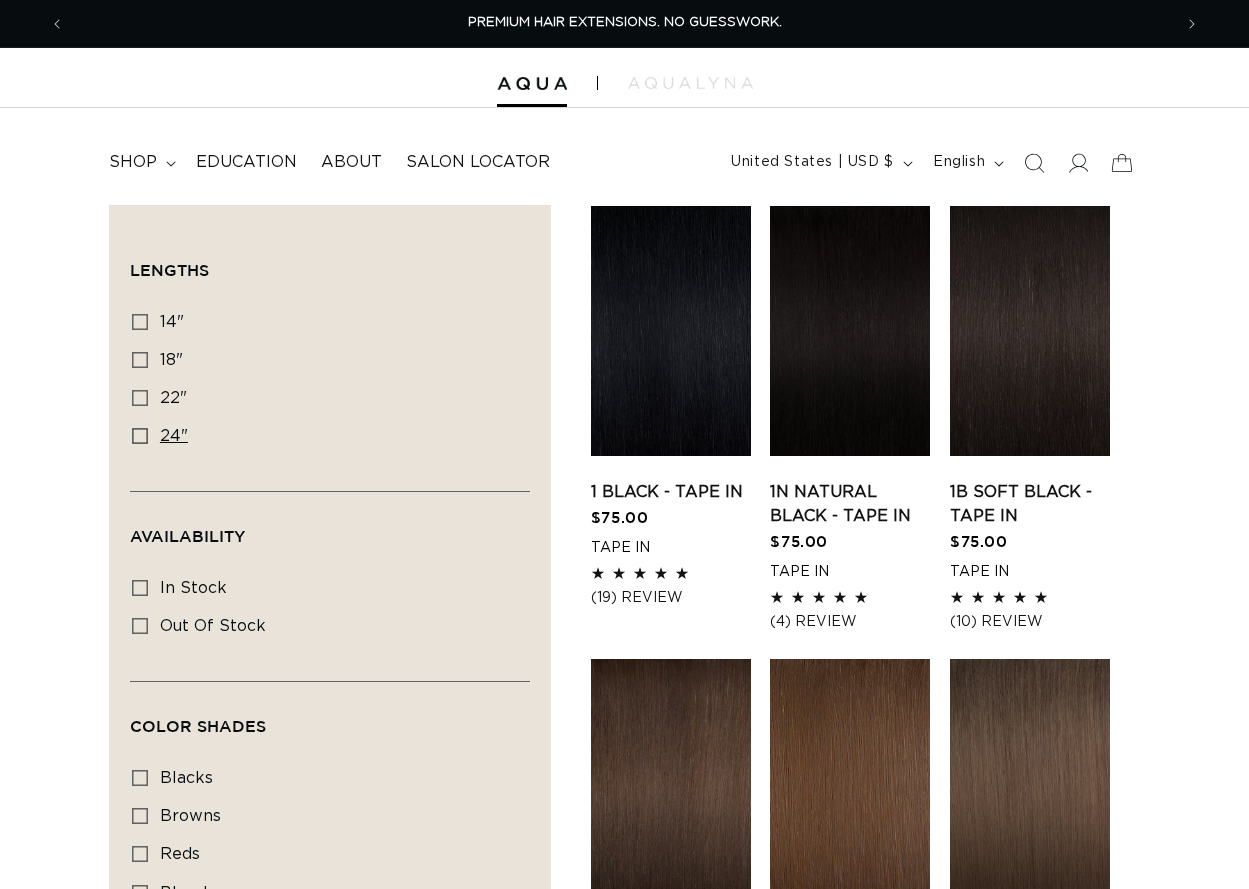 click 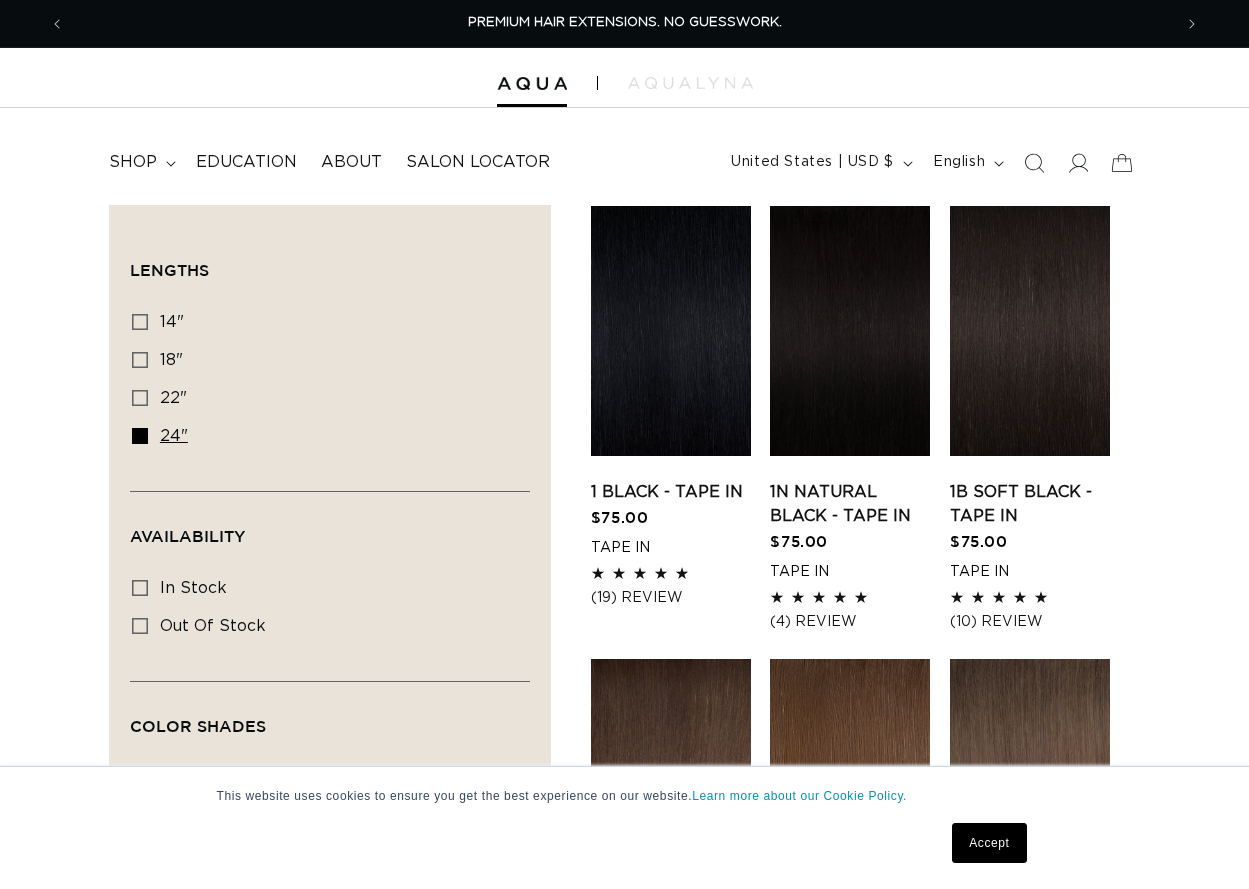 scroll, scrollTop: 0, scrollLeft: 0, axis: both 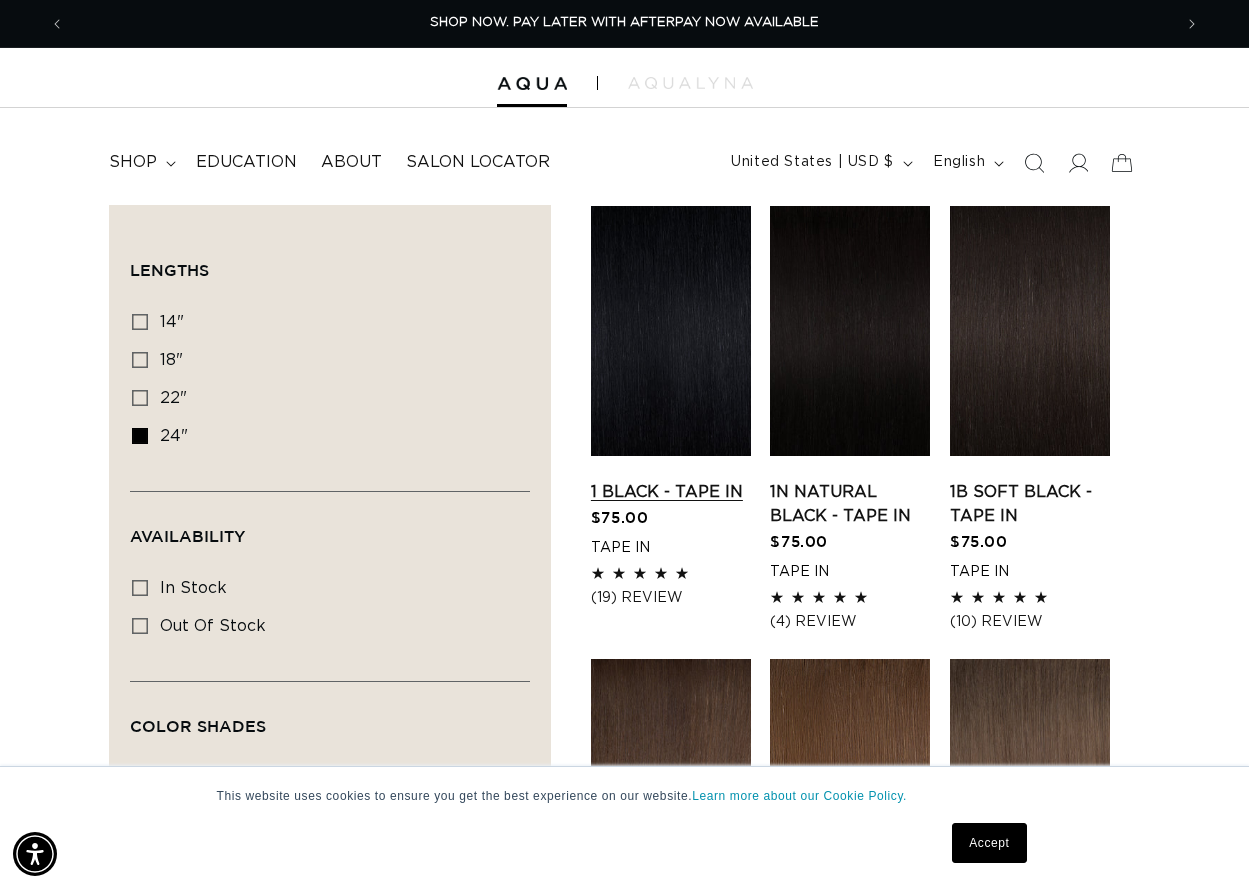 click on "1 Black - Tape In" at bounding box center [671, 492] 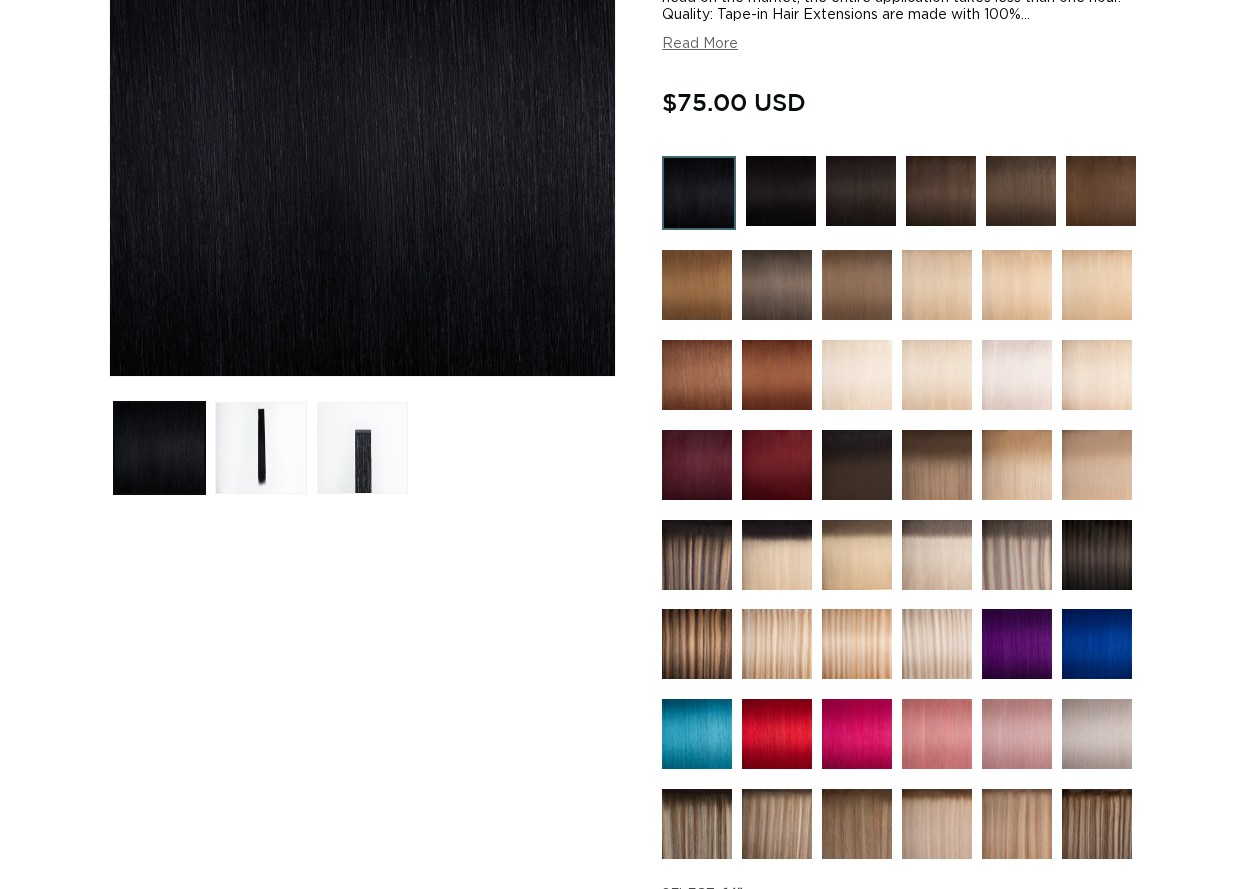 scroll, scrollTop: 800, scrollLeft: 0, axis: vertical 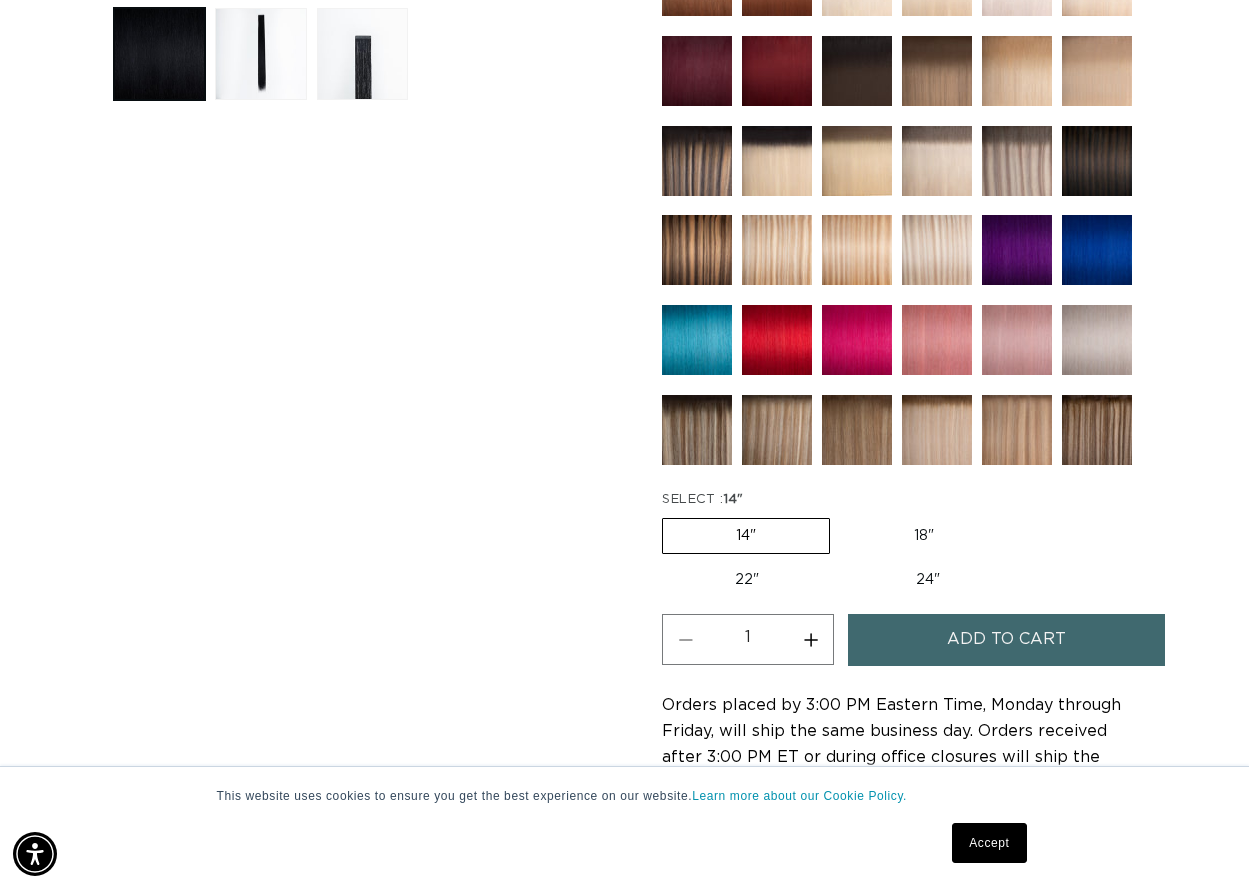 click on "24" Variant sold out or unavailable" at bounding box center (928, 580) 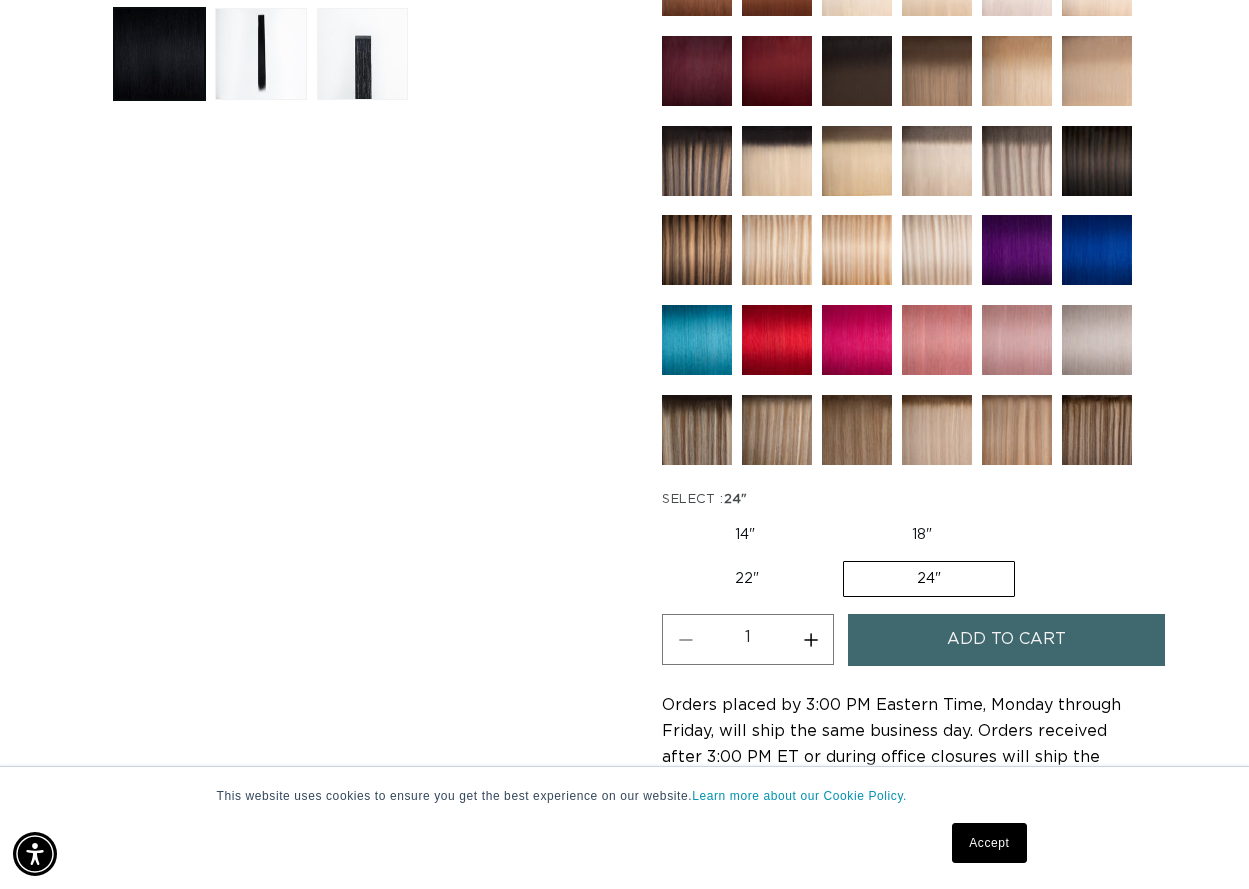 scroll, scrollTop: 0, scrollLeft: 0, axis: both 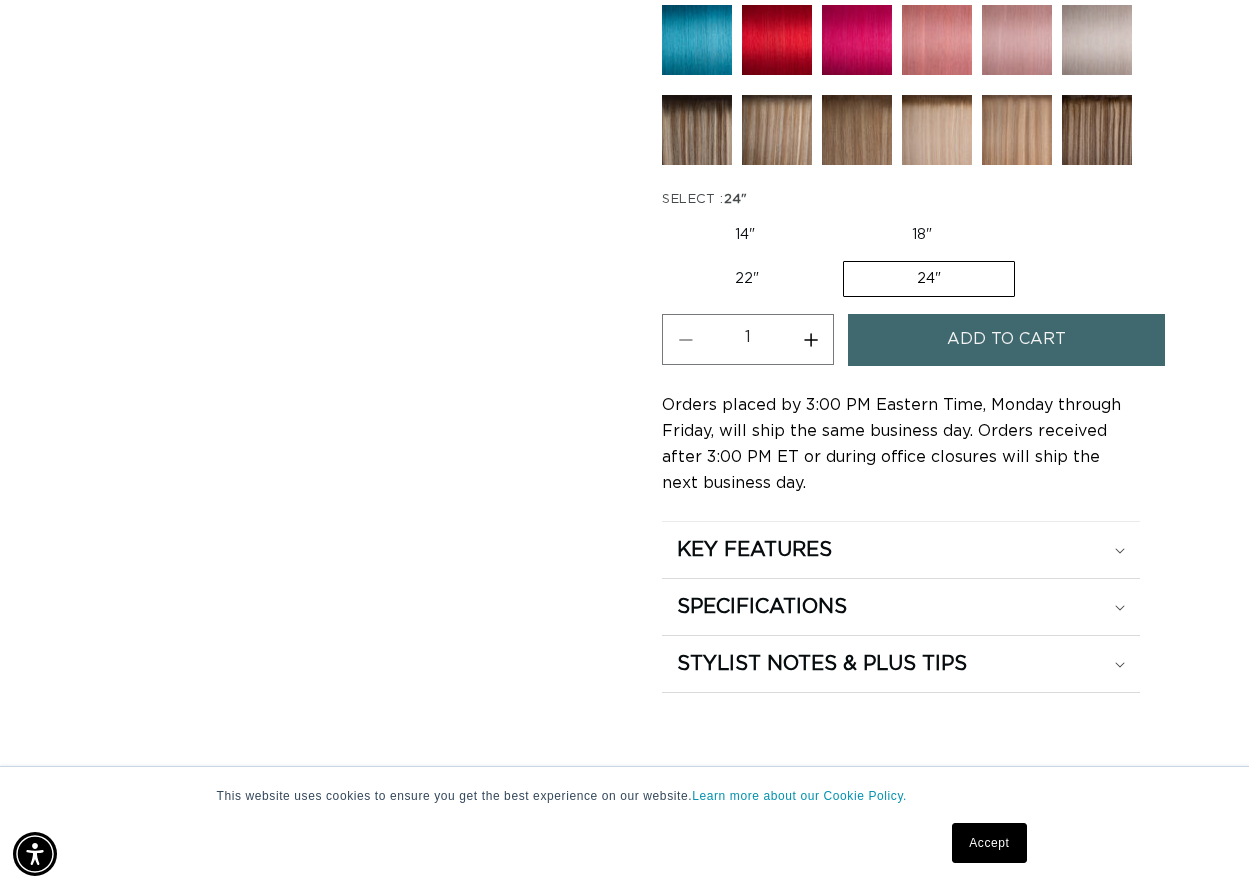 click on "Add to cart" at bounding box center [1006, 339] 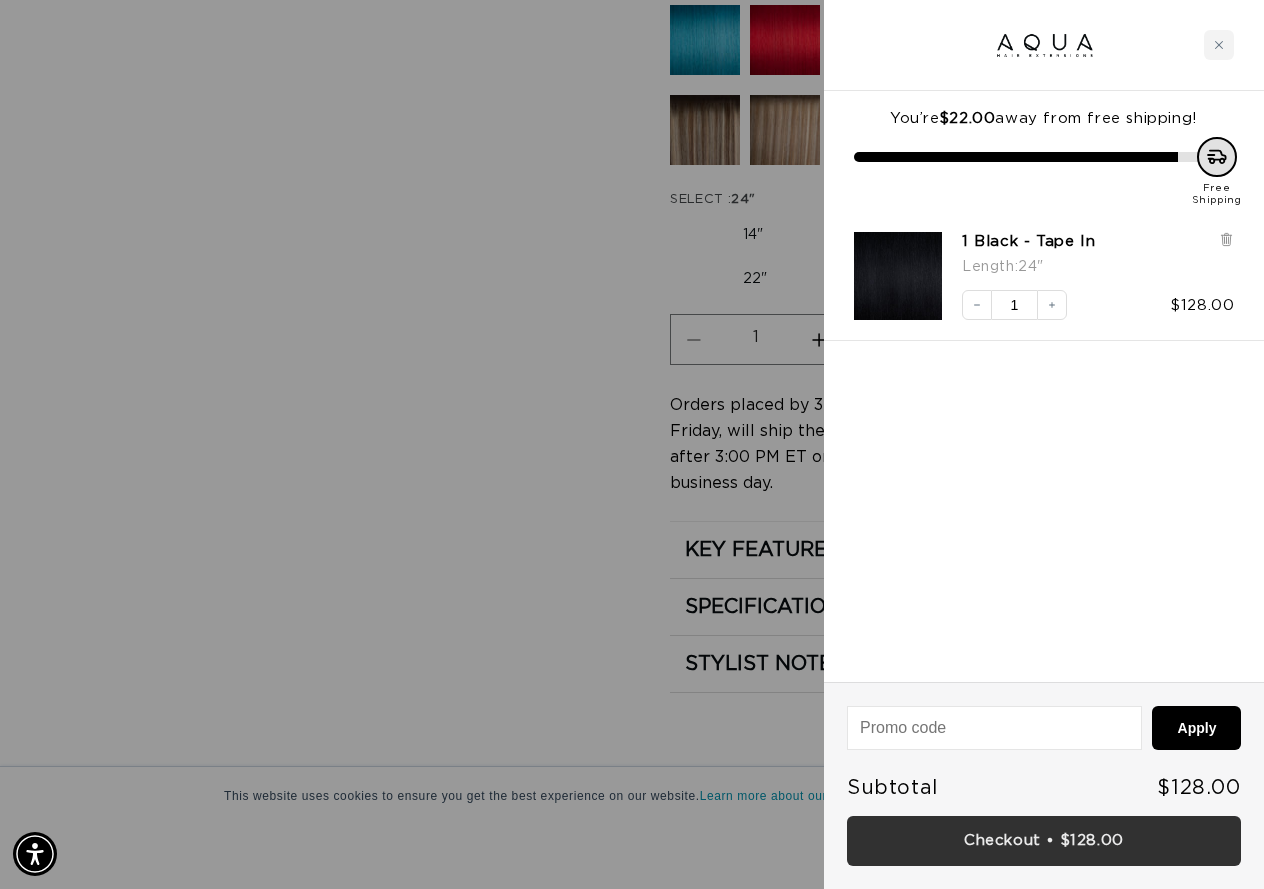 scroll, scrollTop: 0, scrollLeft: 0, axis: both 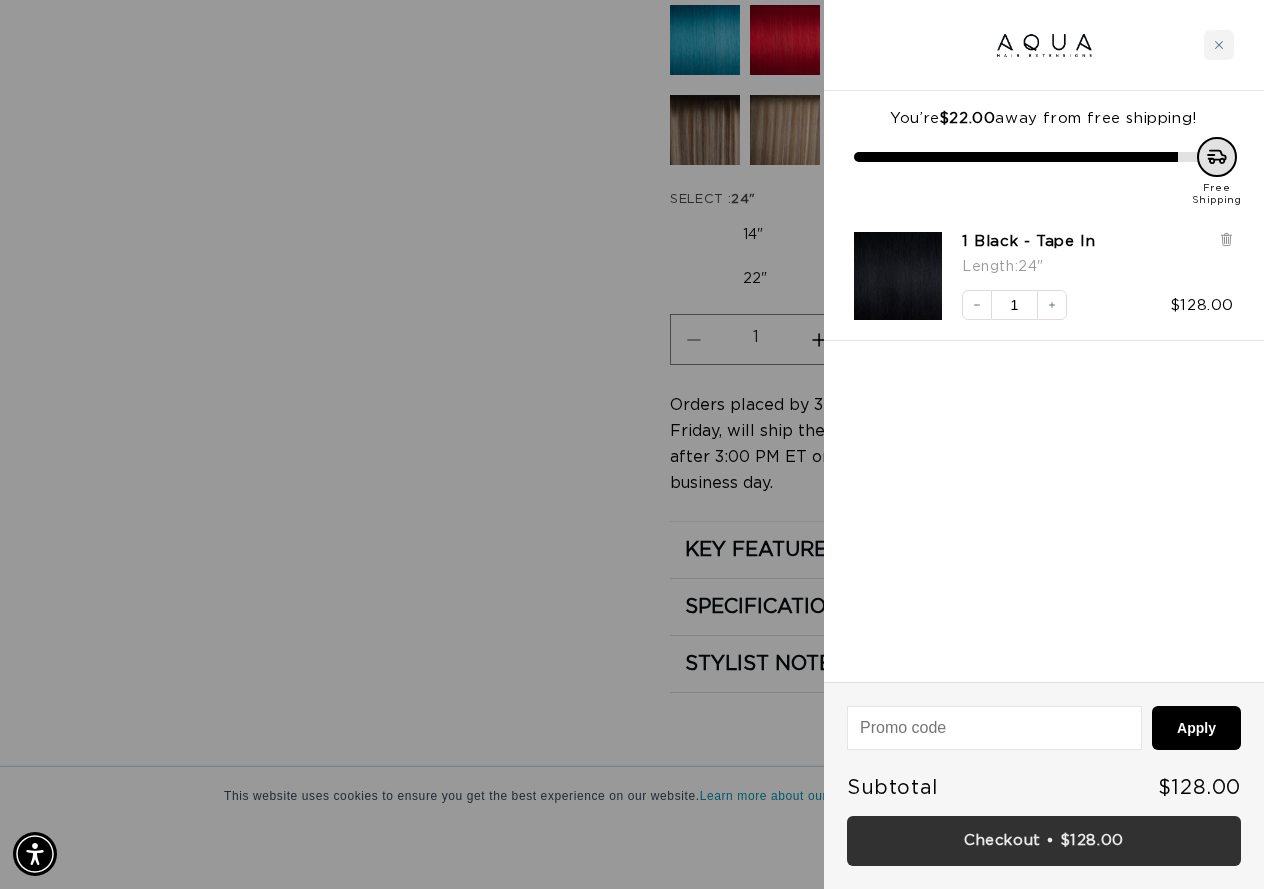 click on "Checkout • $128.00" at bounding box center (1044, 841) 